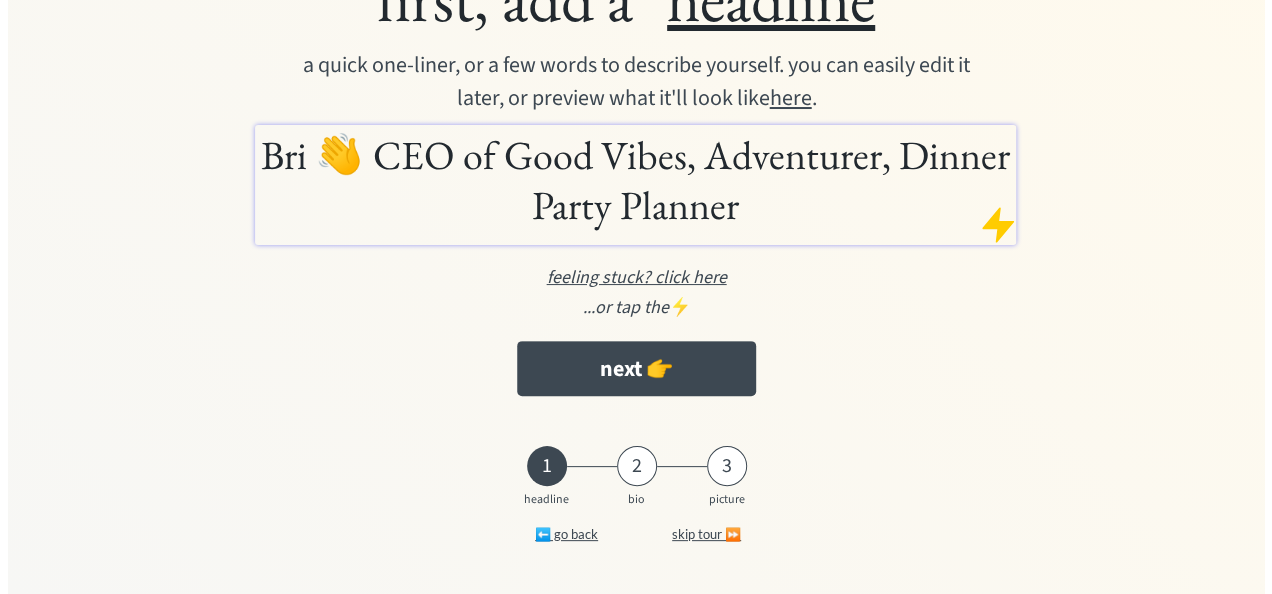 scroll, scrollTop: 0, scrollLeft: 0, axis: both 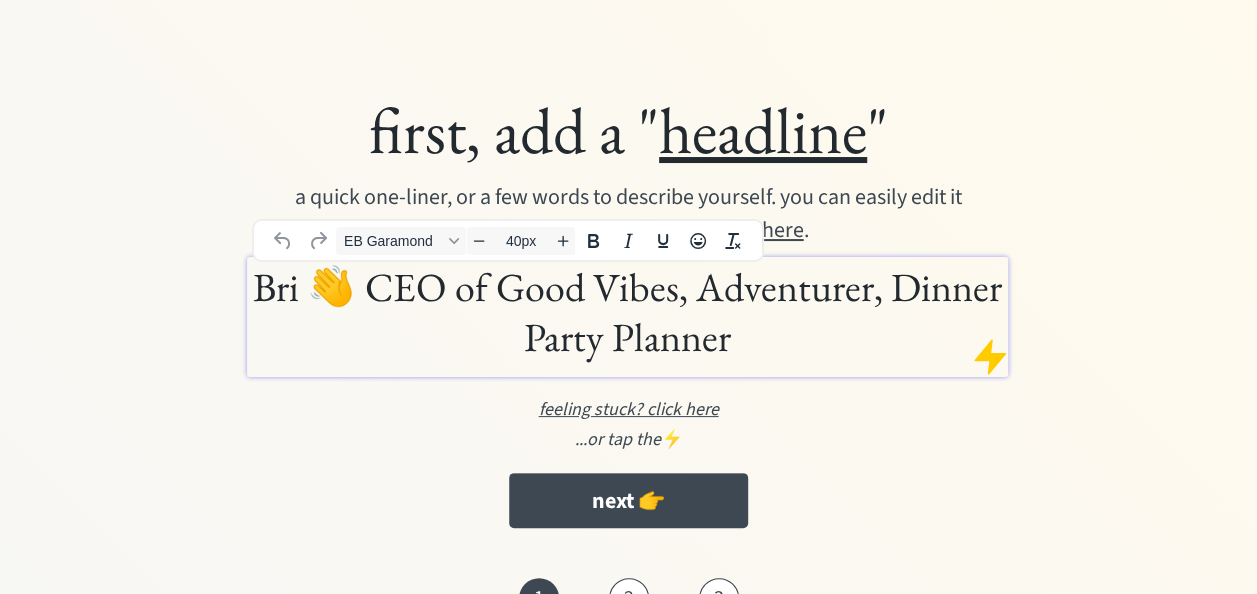 click on "Bri 👋 CEO of Good Vibes, Adventurer, Dinner Party Planner" at bounding box center (627, 312) 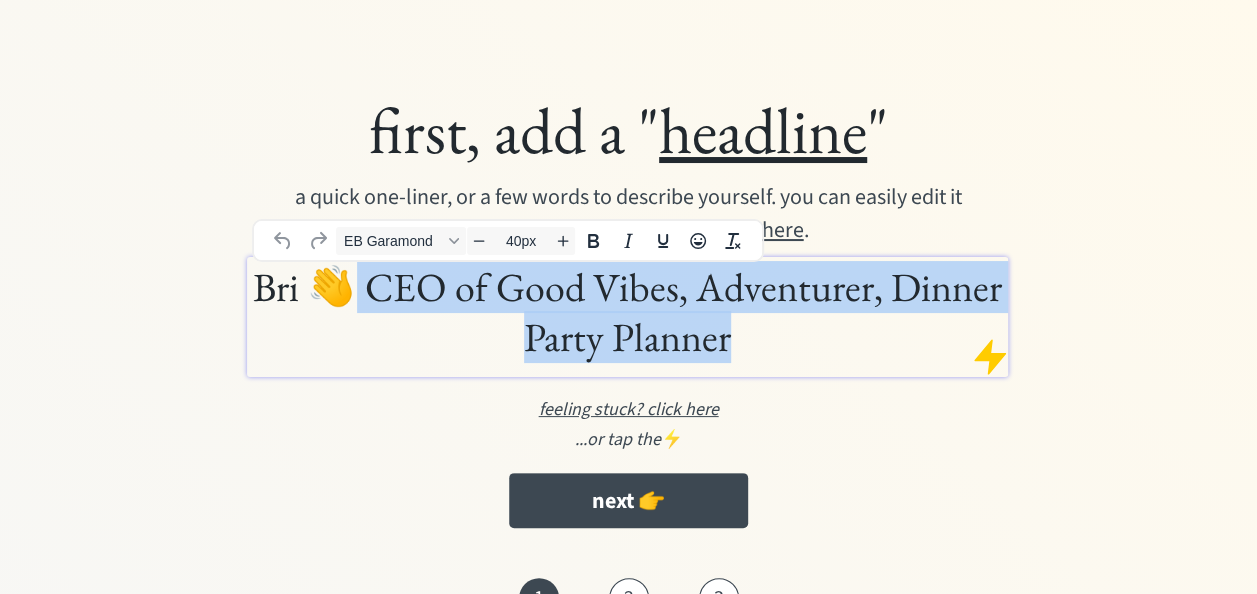 drag, startPoint x: 820, startPoint y: 335, endPoint x: 410, endPoint y: 296, distance: 411.8507 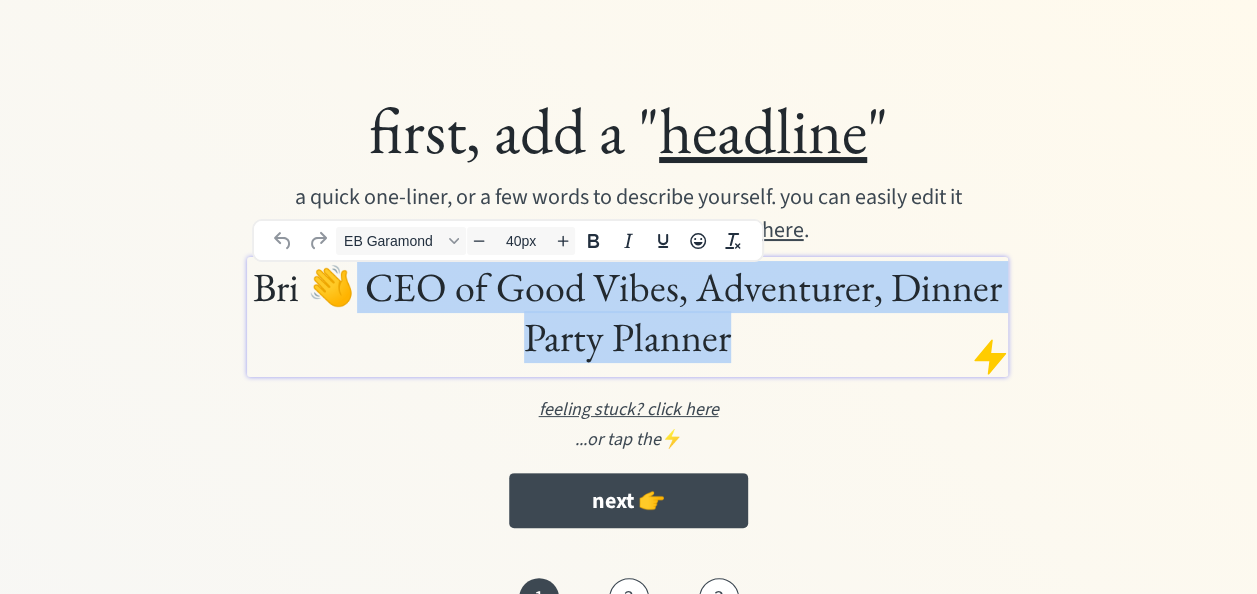click on "Bri 👋 CEO of Good Vibes, Adventurer, Dinner Party Planner" at bounding box center [627, 312] 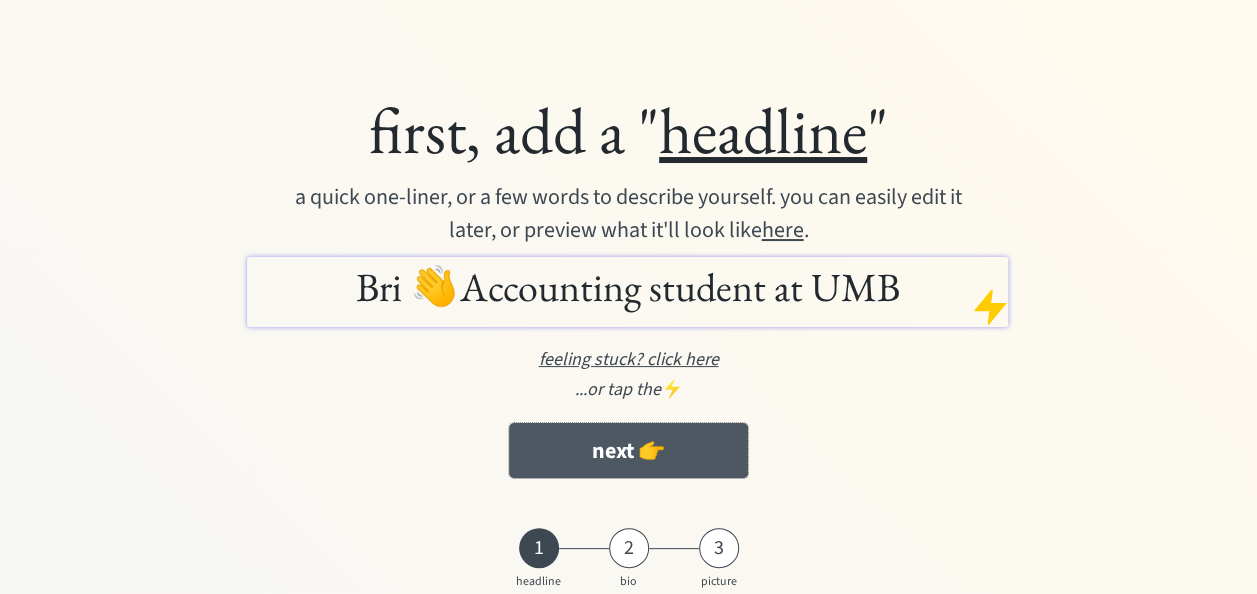 click on "next 👉" at bounding box center [628, 450] 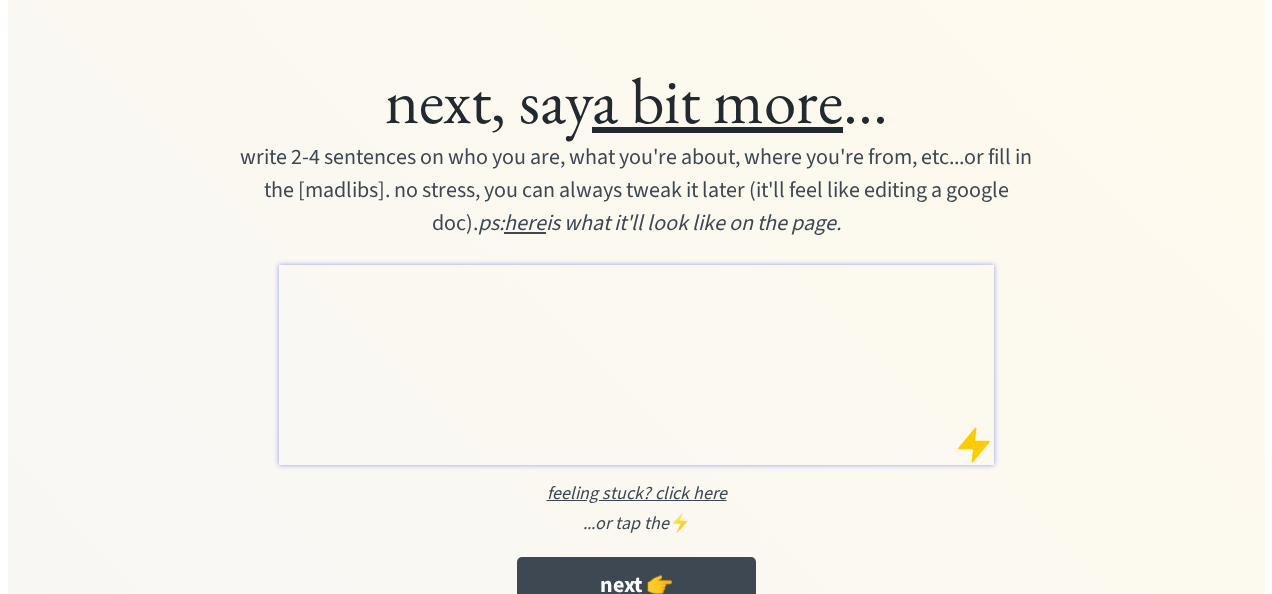 scroll, scrollTop: 0, scrollLeft: 0, axis: both 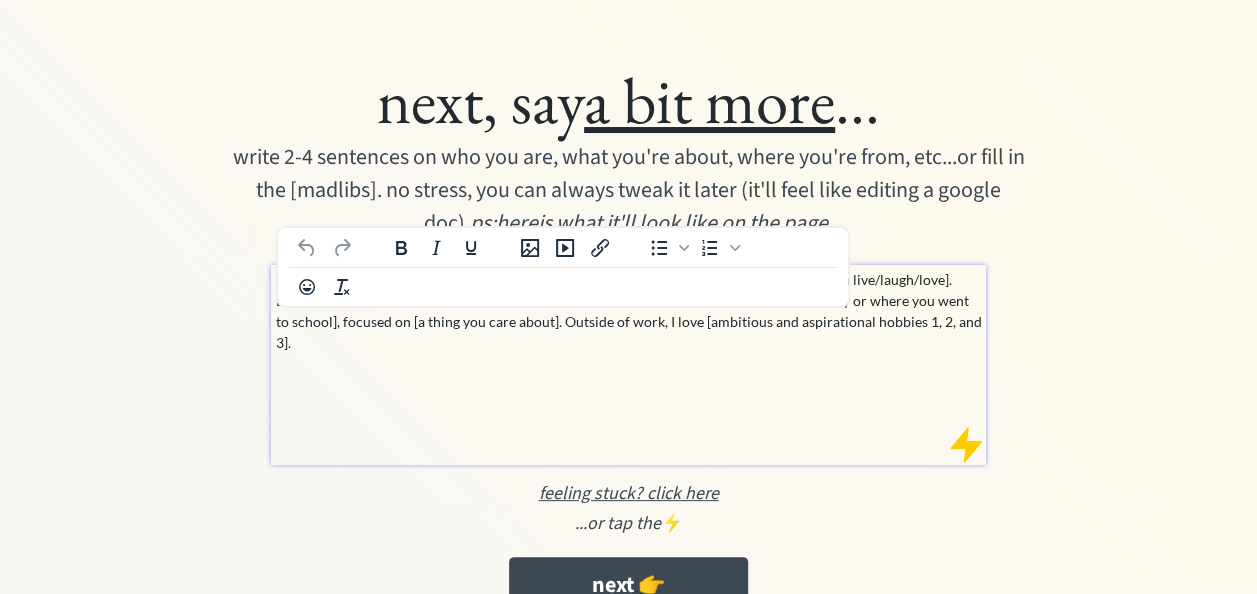 drag, startPoint x: 461, startPoint y: 278, endPoint x: 372, endPoint y: 288, distance: 89.560036 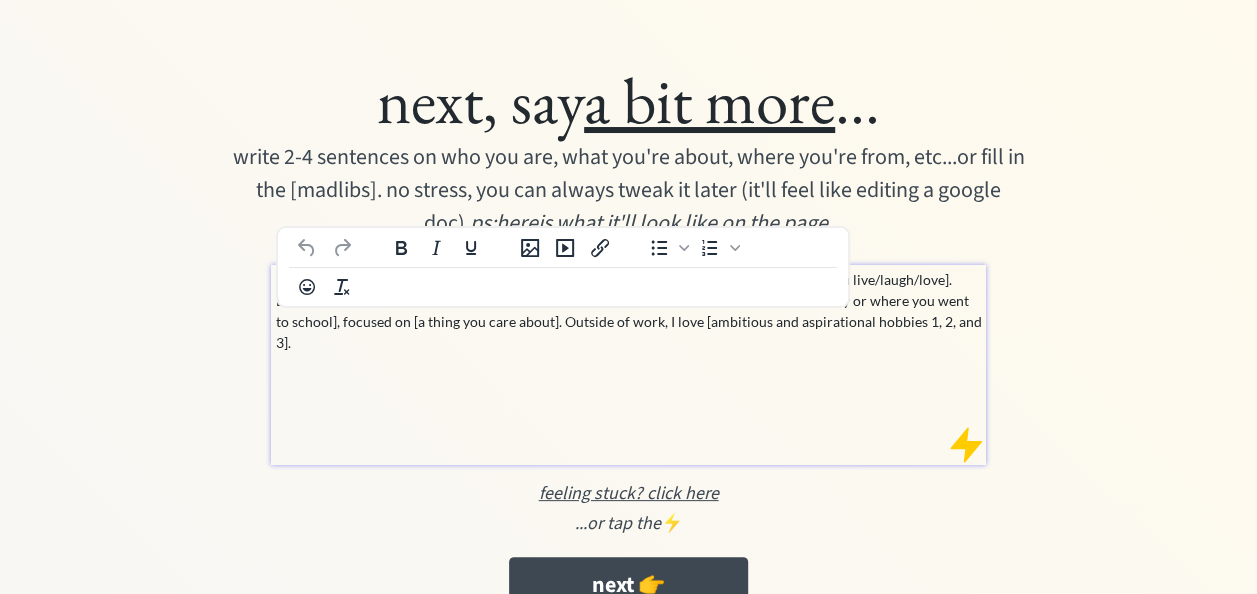 click on "I’m currently a [your dope title] at [company that pays the bills], based in [the place where you live/laugh/love]. Before that, I was at [ex-company you quit or got fired from] and [potential other ex-company or where you went to school], focused on [a thing you care about]. Outside of work, I love [ambitious and aspirational hobbies 1, 2, and 3]." at bounding box center [629, 311] 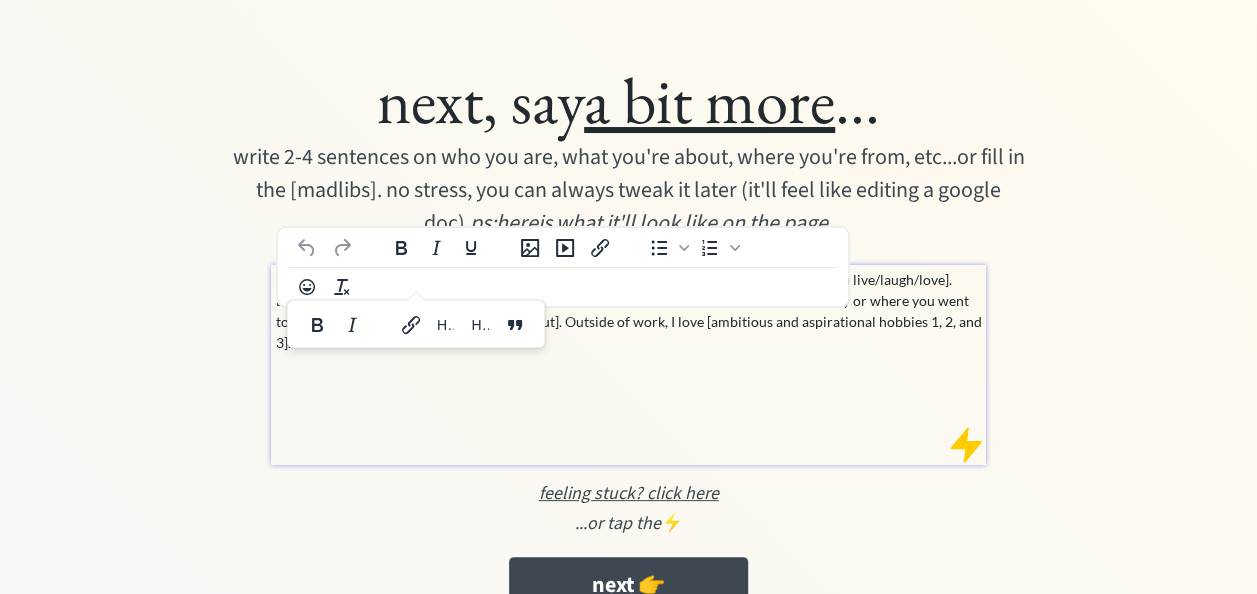 type 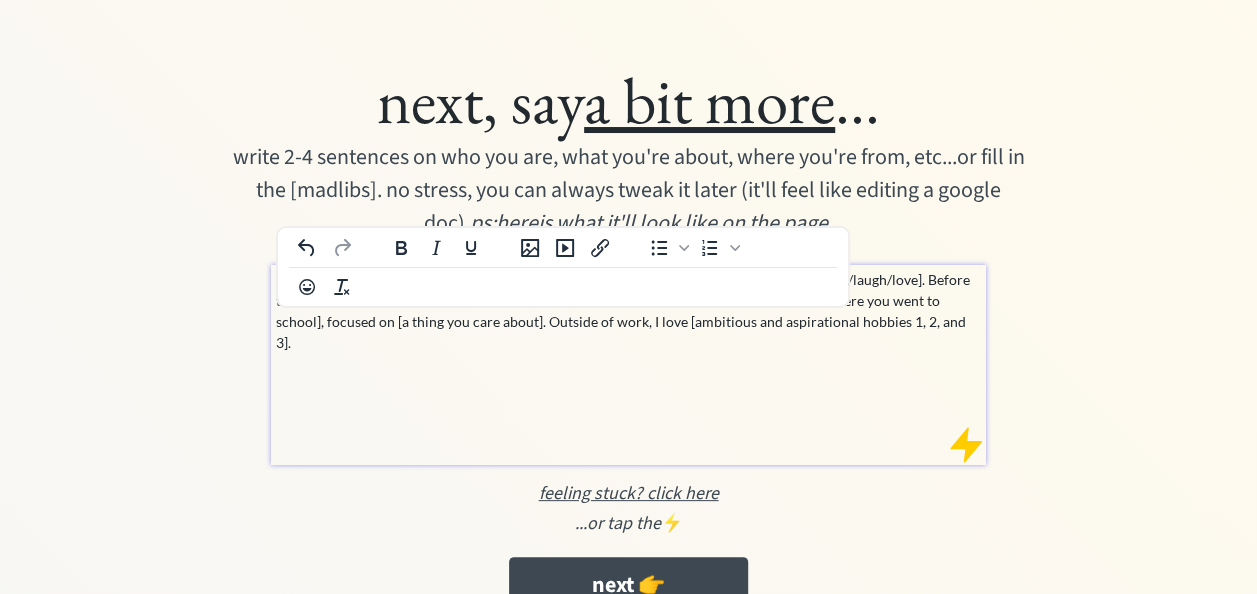 drag, startPoint x: 631, startPoint y: 277, endPoint x: 464, endPoint y: 286, distance: 167.24234 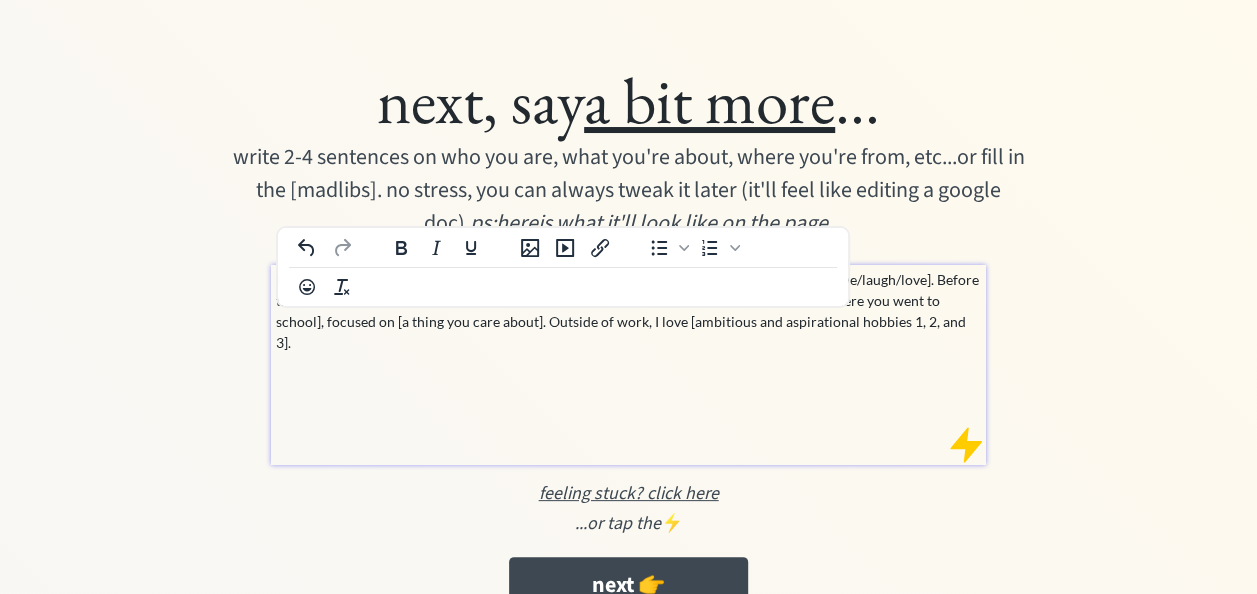 click on "I’m currently a [Sophmore] at UMass Boston based in [the place where you live/laugh/love]. Before that, I was at [ex-company you quit or got fired from] and [potential other ex-company or where you went to school], focused on [a thing you care about]. Outside of work, I love [ambitious and aspirational hobbies 1, 2, and 3]." at bounding box center [629, 311] 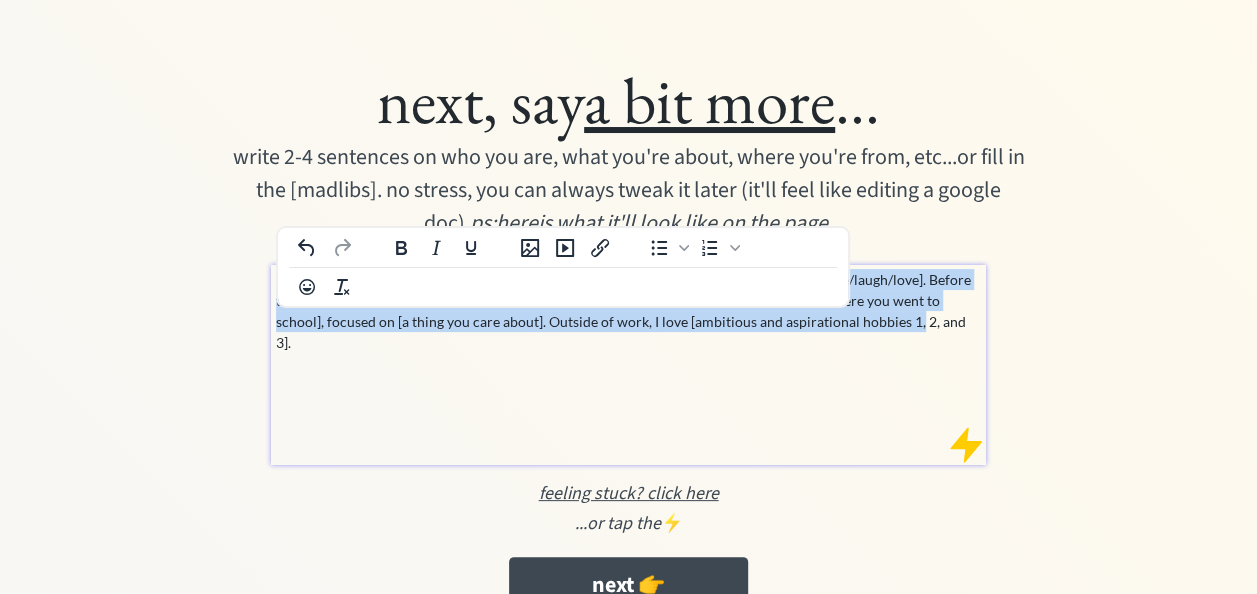 drag, startPoint x: 864, startPoint y: 326, endPoint x: 585, endPoint y: 290, distance: 281.313 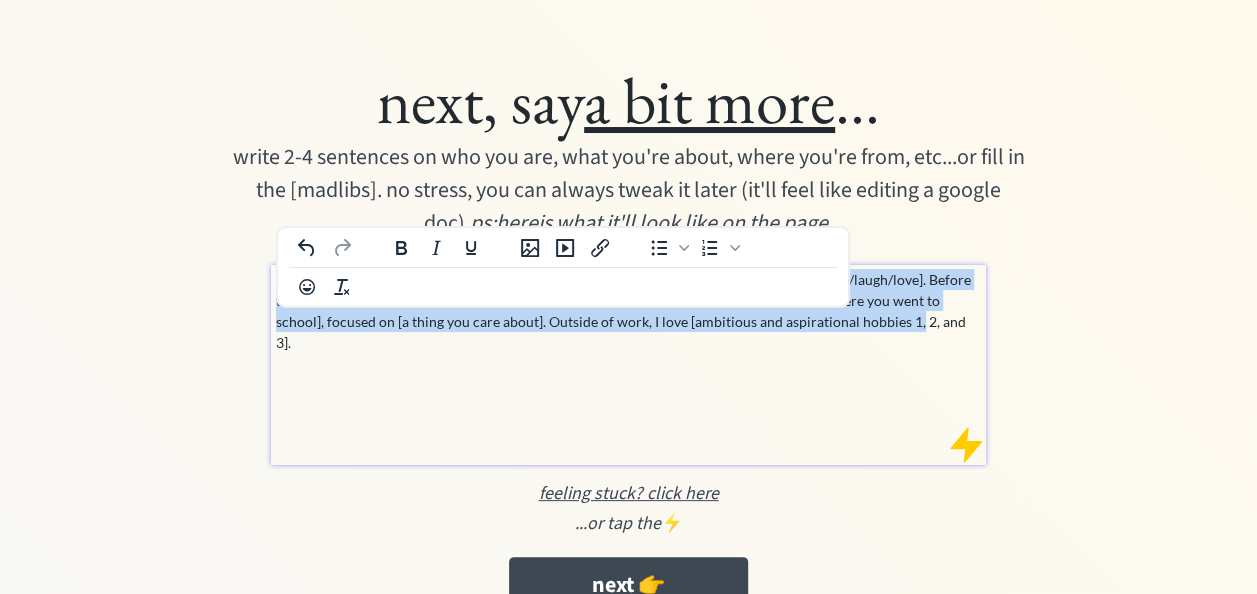 click on "I’m currently a Sophmore at UMass Boston based in [the place where you live/laugh/love]. Before that, I was at [ex-company you quit or got fired from] and [potential other ex-company or where you went to school], focused on [a thing you care about]. Outside of work, I love [ambitious and aspirational hobbies 1, 2, and 3]." at bounding box center [629, 311] 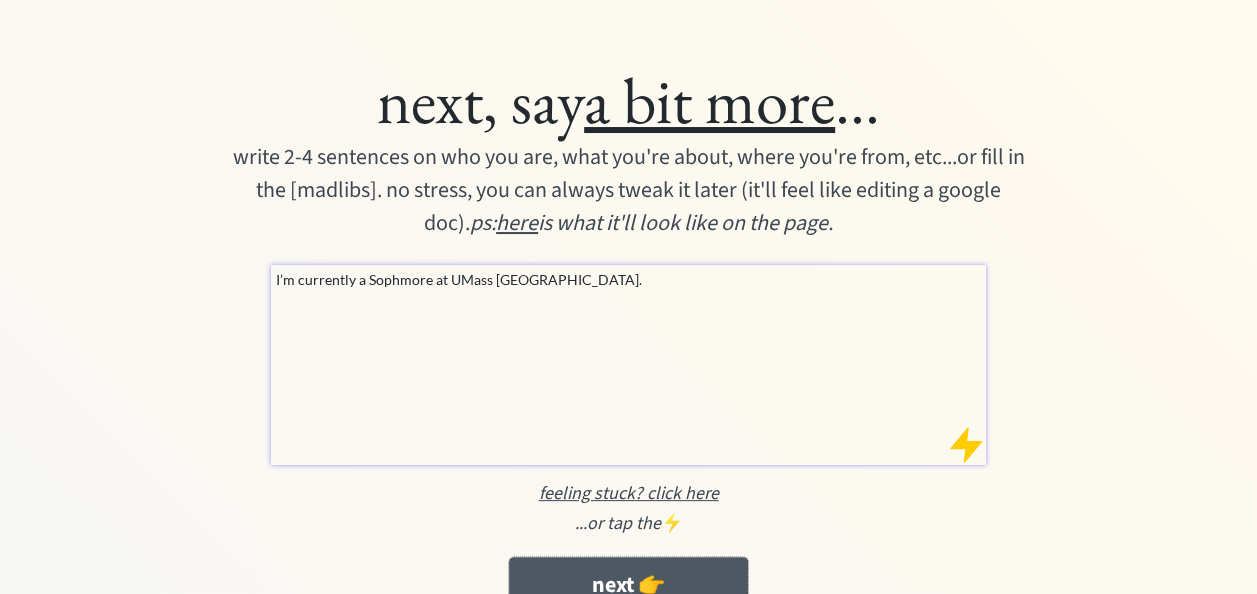 click on "next 👉" at bounding box center (628, 584) 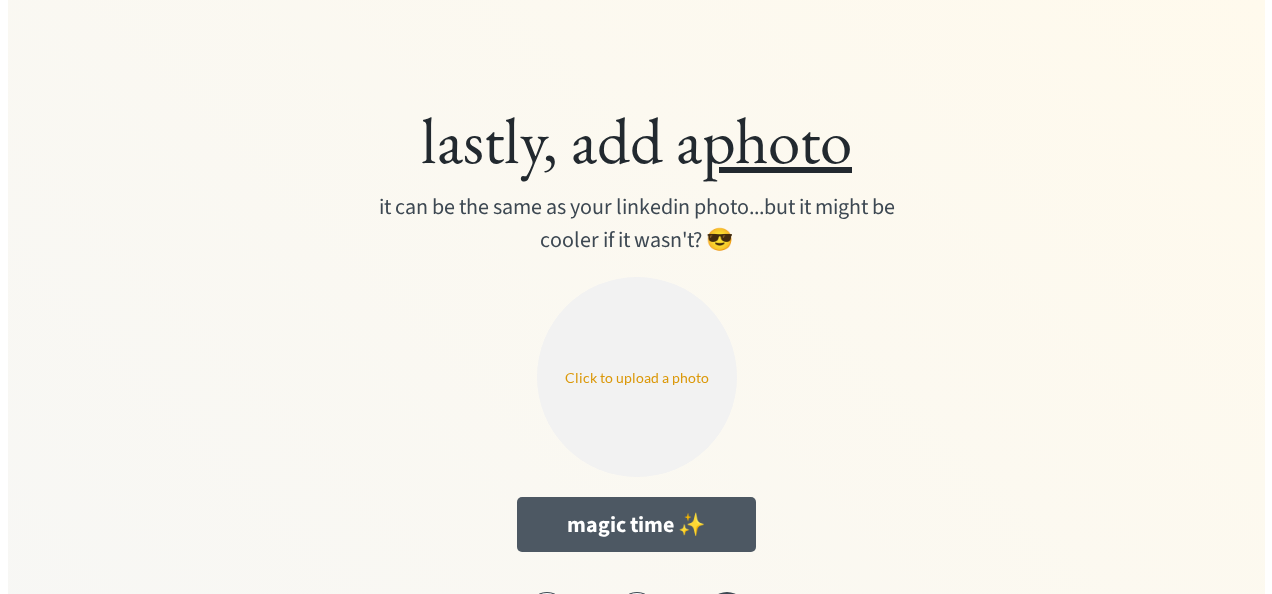 scroll, scrollTop: 0, scrollLeft: 0, axis: both 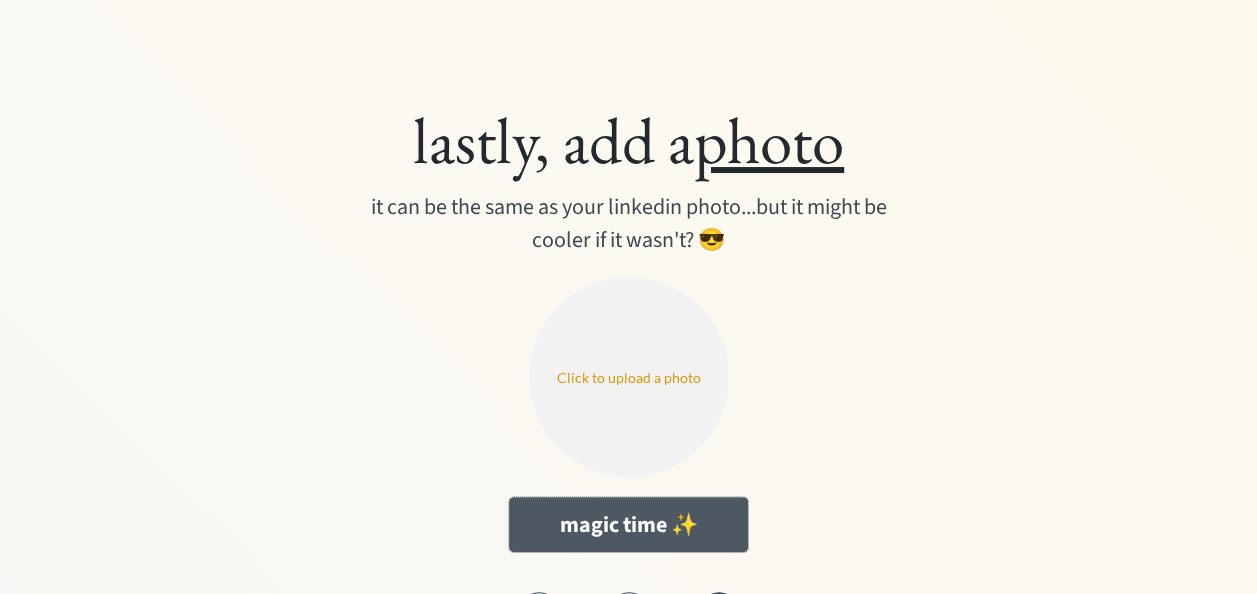 click on "magic time ✨" at bounding box center [628, 524] 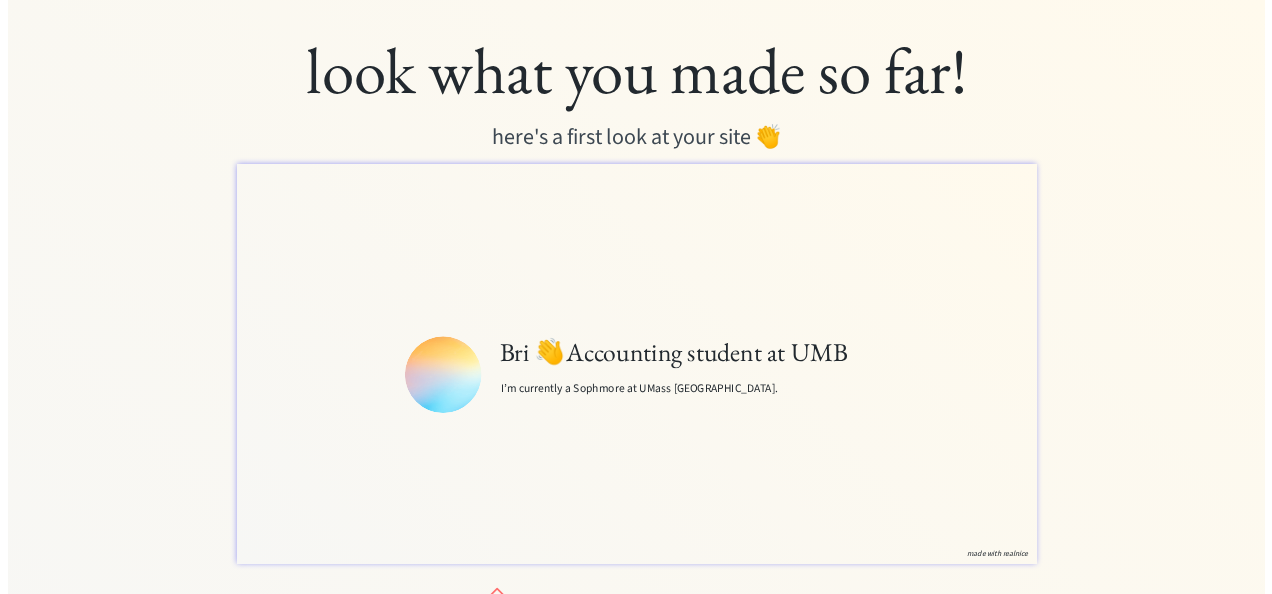 scroll, scrollTop: 145, scrollLeft: 0, axis: vertical 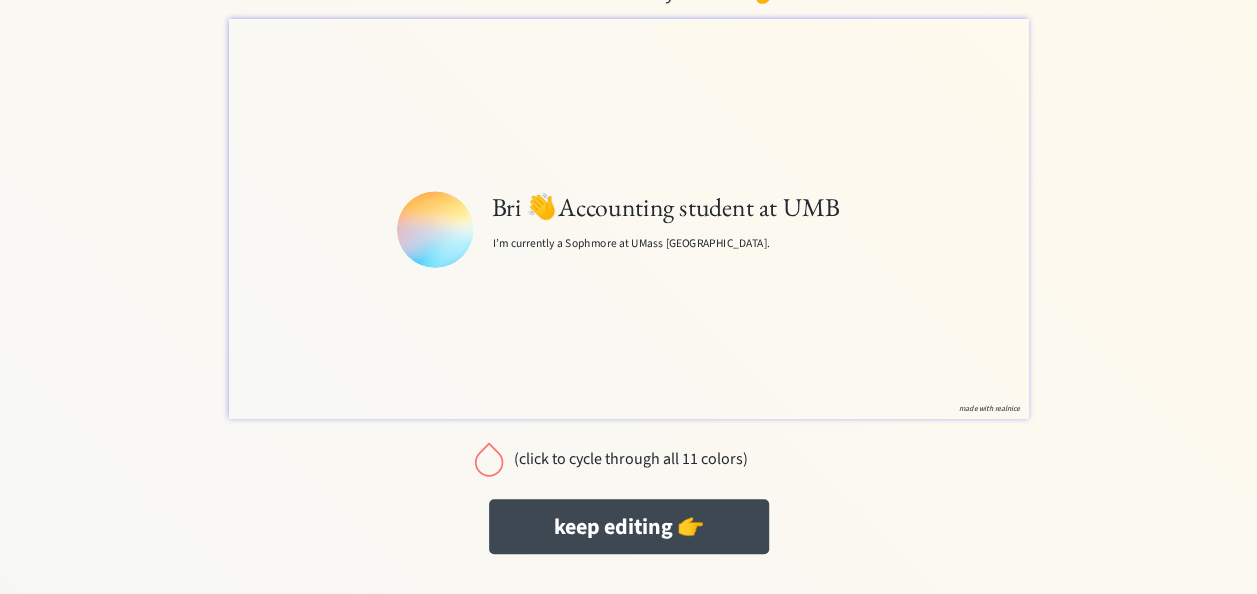 click on "Bri 👋Accounting student at UMB" at bounding box center (925, 313) 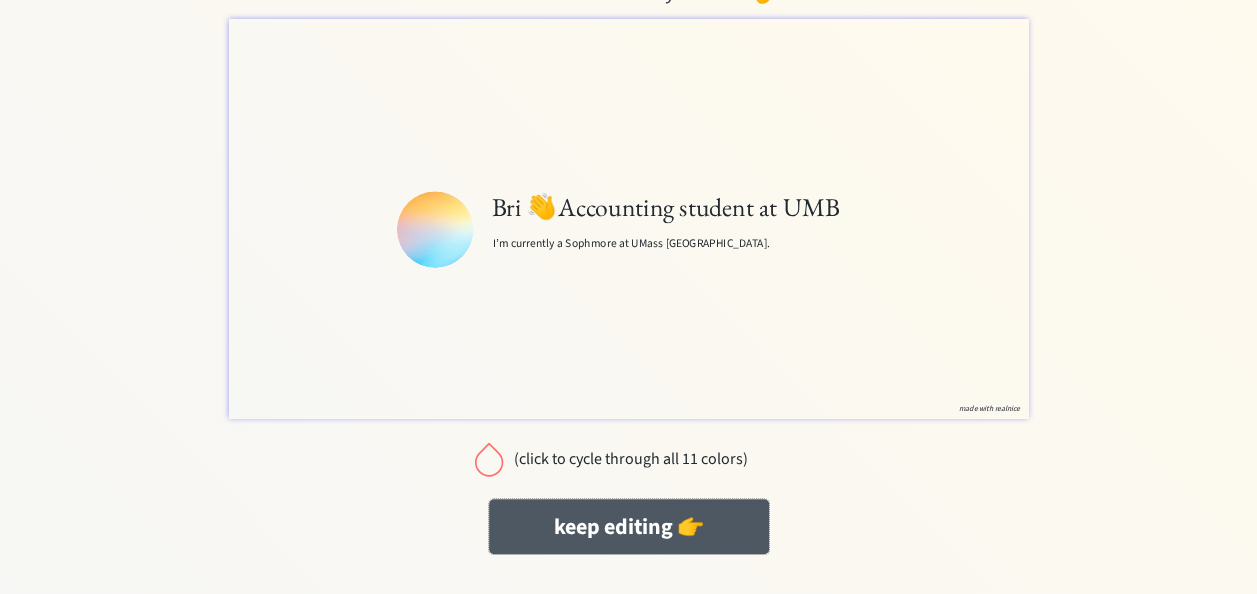 click on "keep editing 👉" at bounding box center [629, 526] 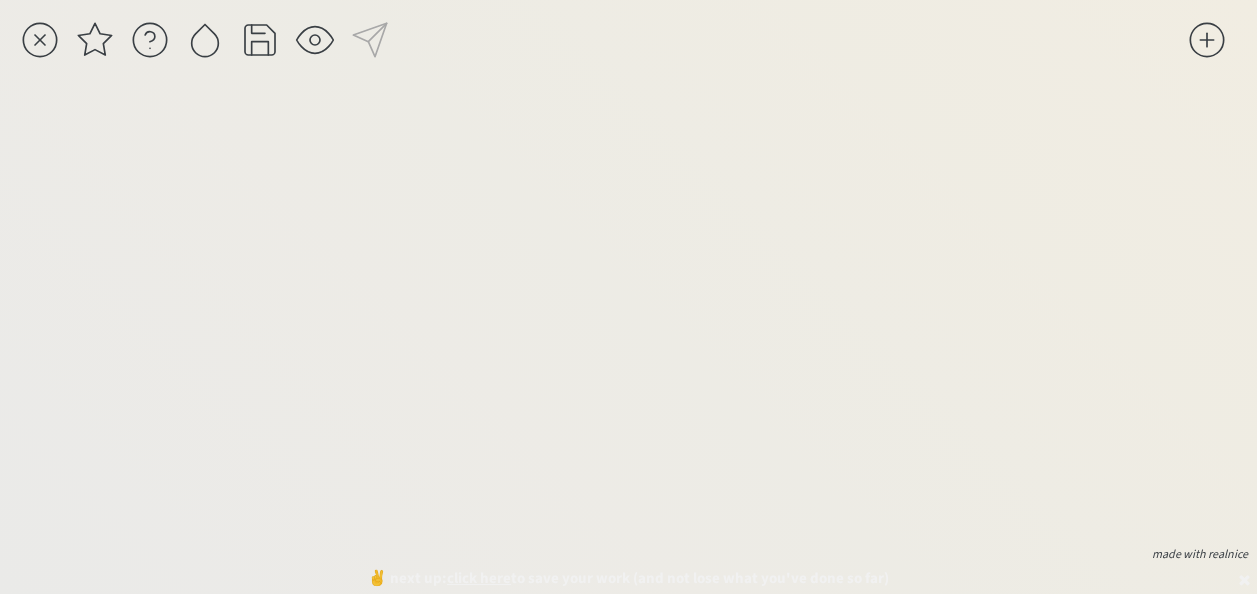 scroll, scrollTop: 0, scrollLeft: 0, axis: both 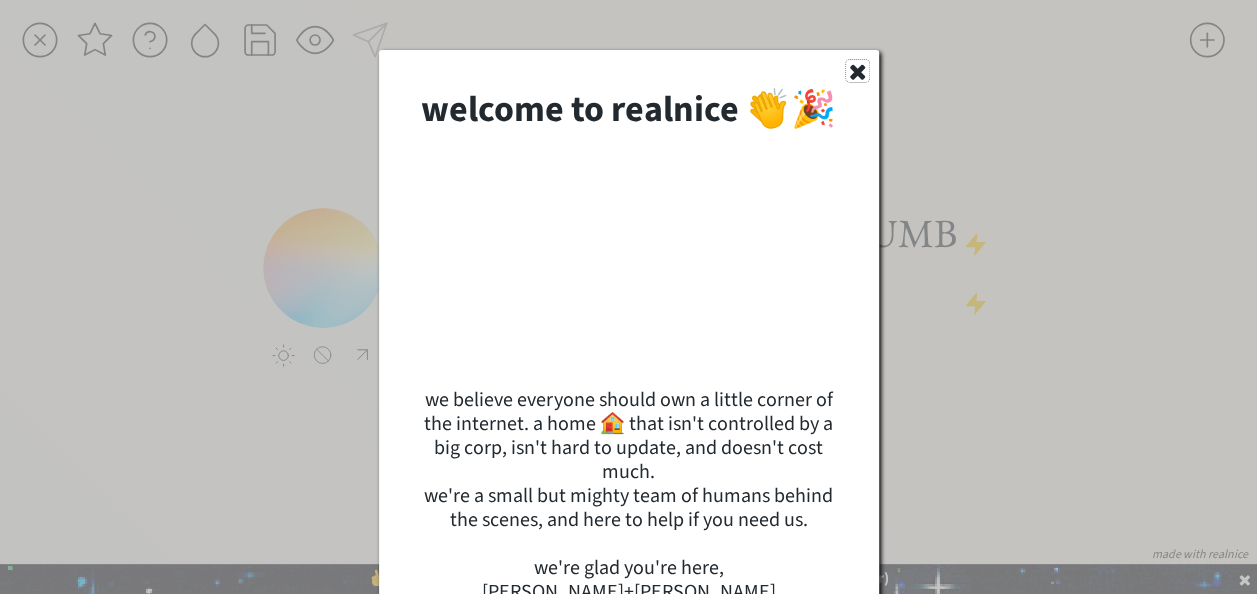 click 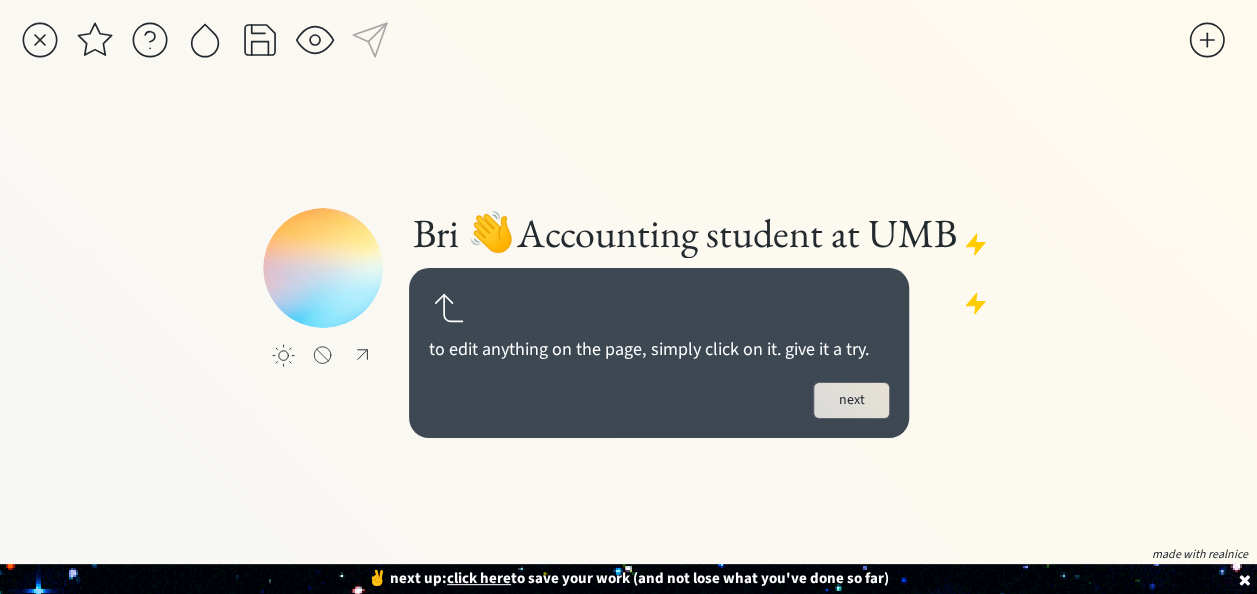 click on "next" at bounding box center (851, 400) 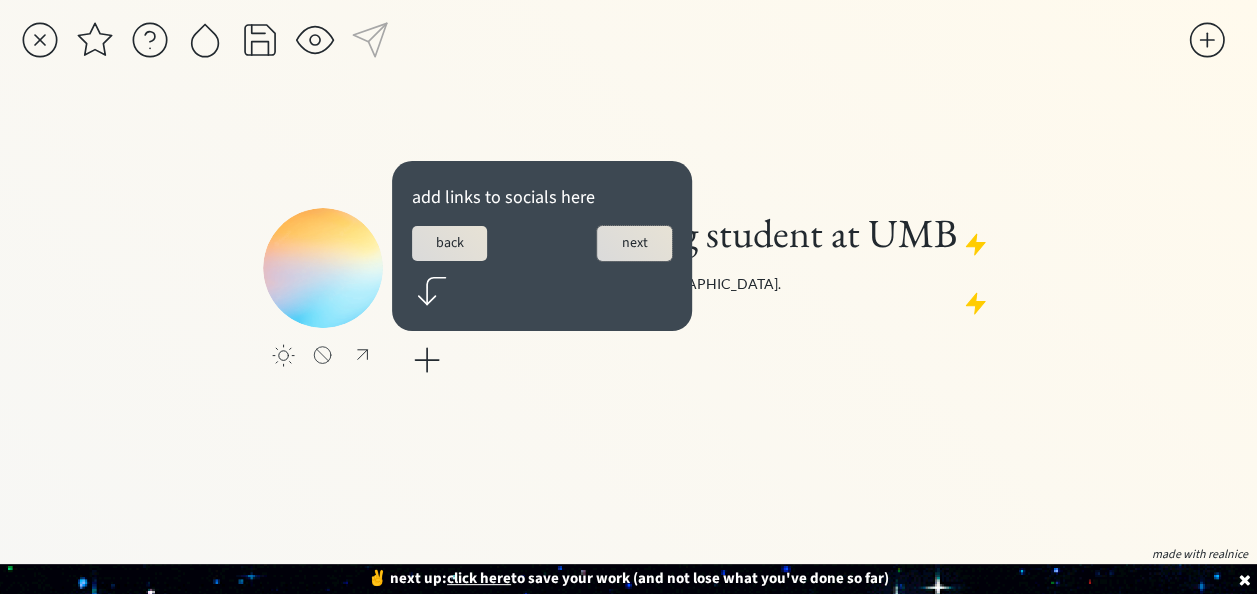 click on "next" at bounding box center [634, 243] 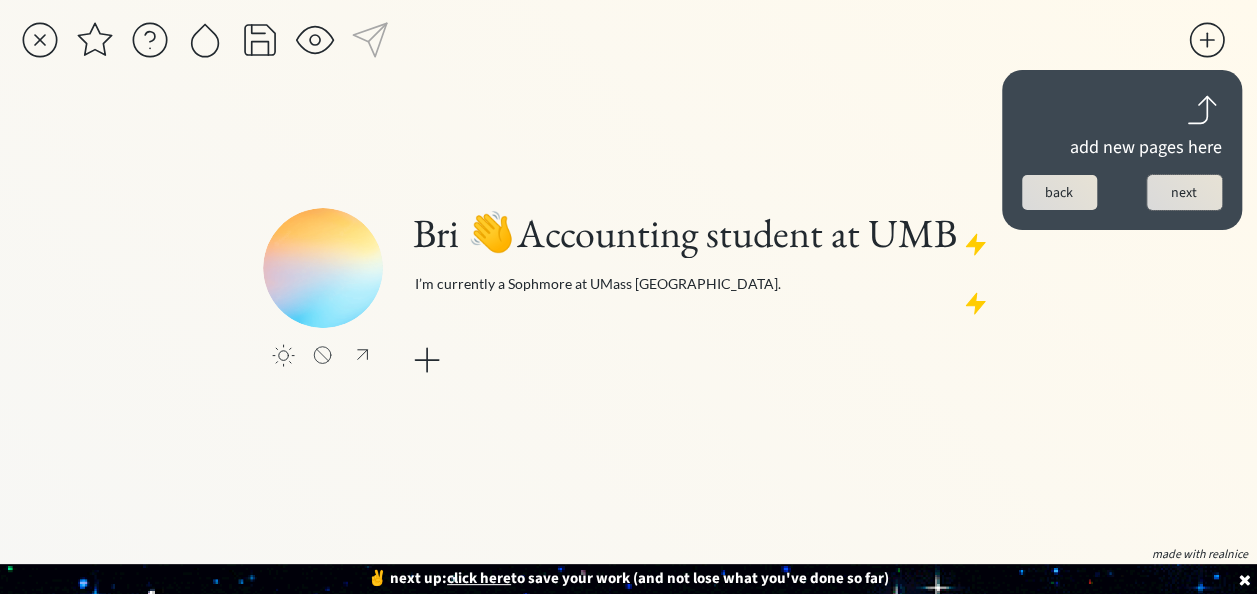 click on "next" at bounding box center (1184, 192) 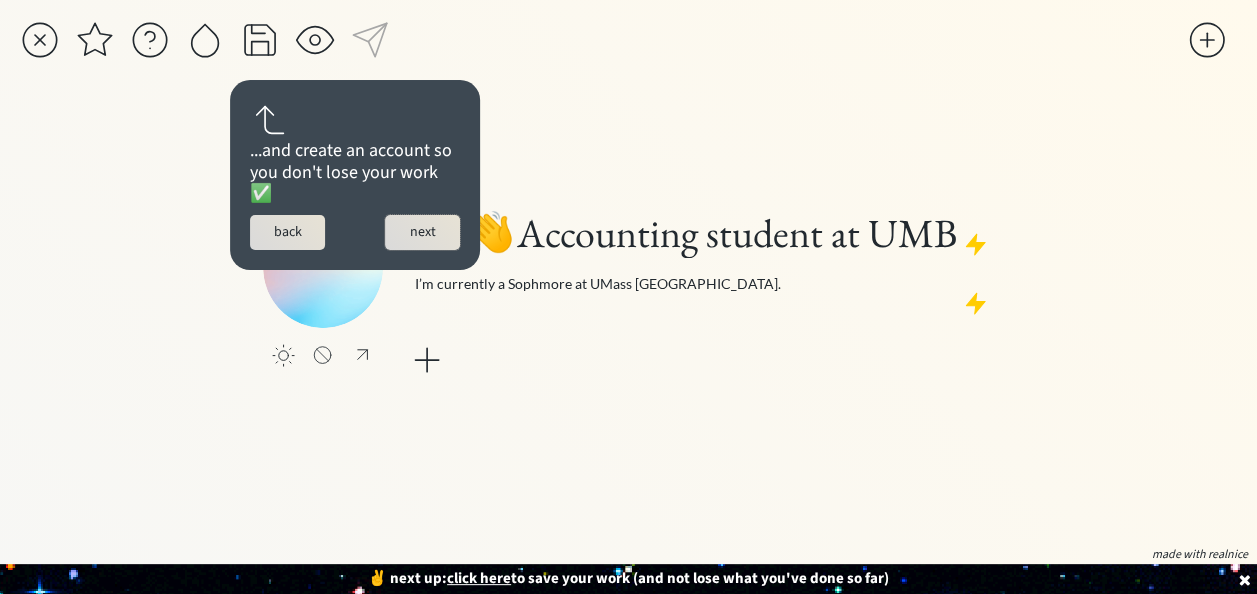 click on "next" at bounding box center (422, 232) 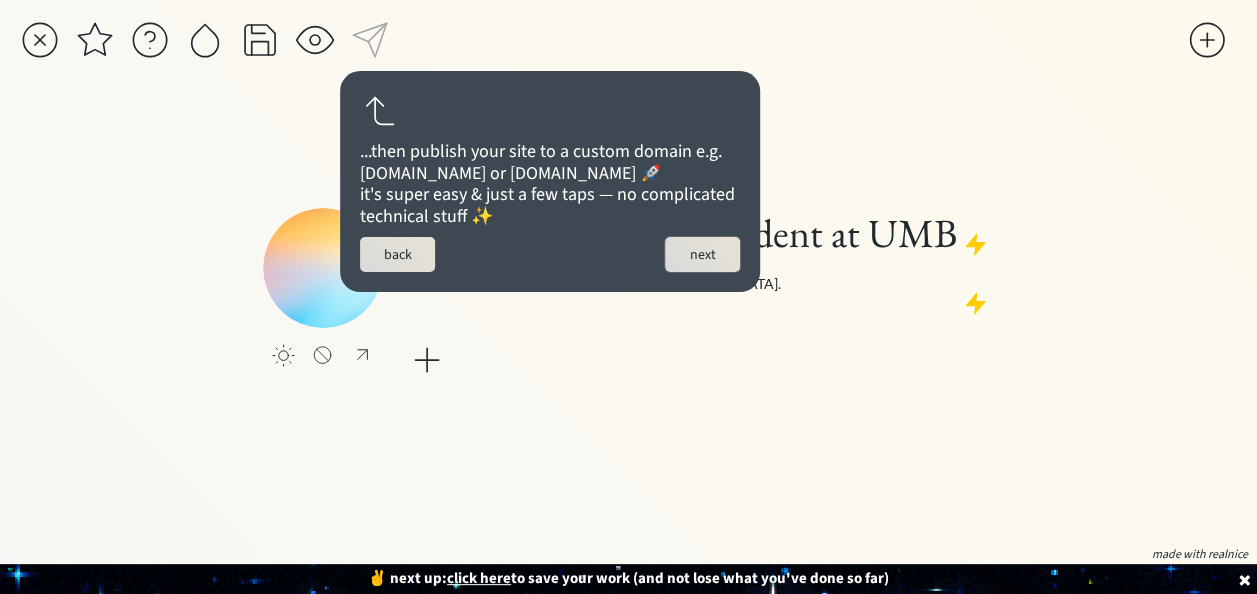 click on "next" at bounding box center [702, 254] 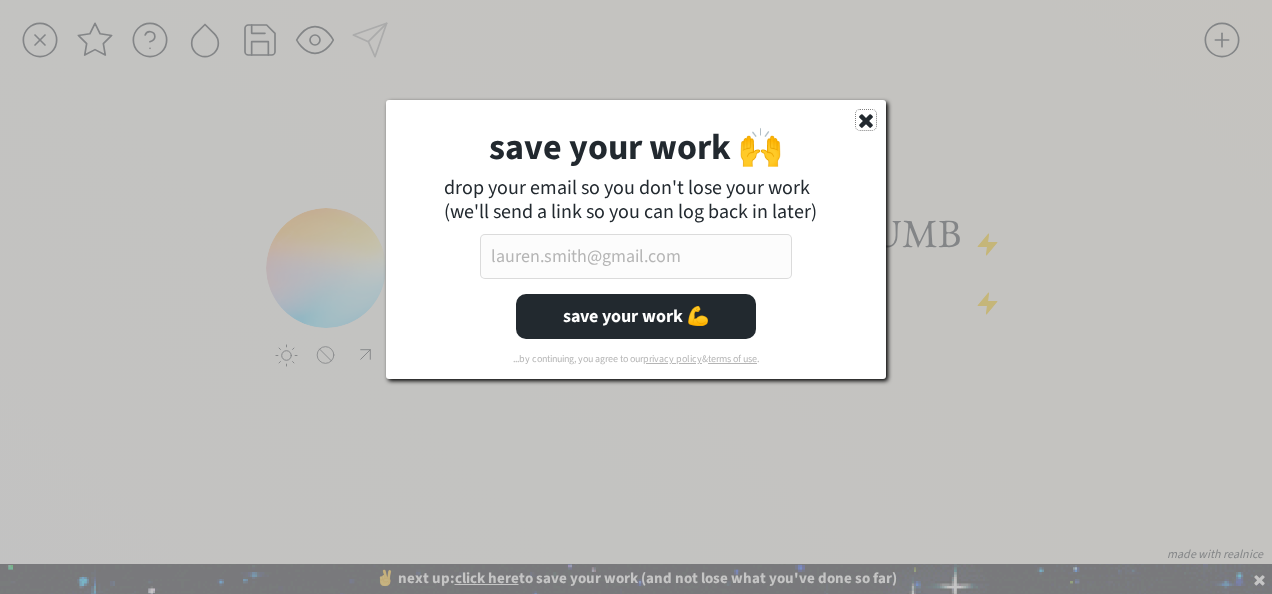 click 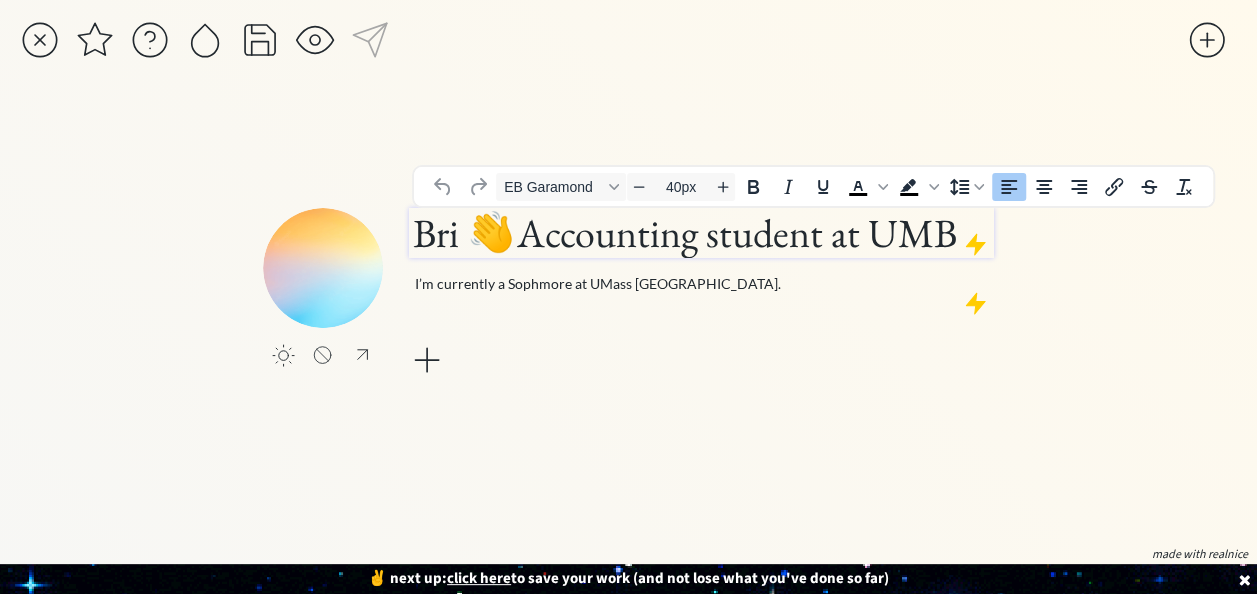click on "Bri 👋Accounting student at UMB" at bounding box center [701, 233] 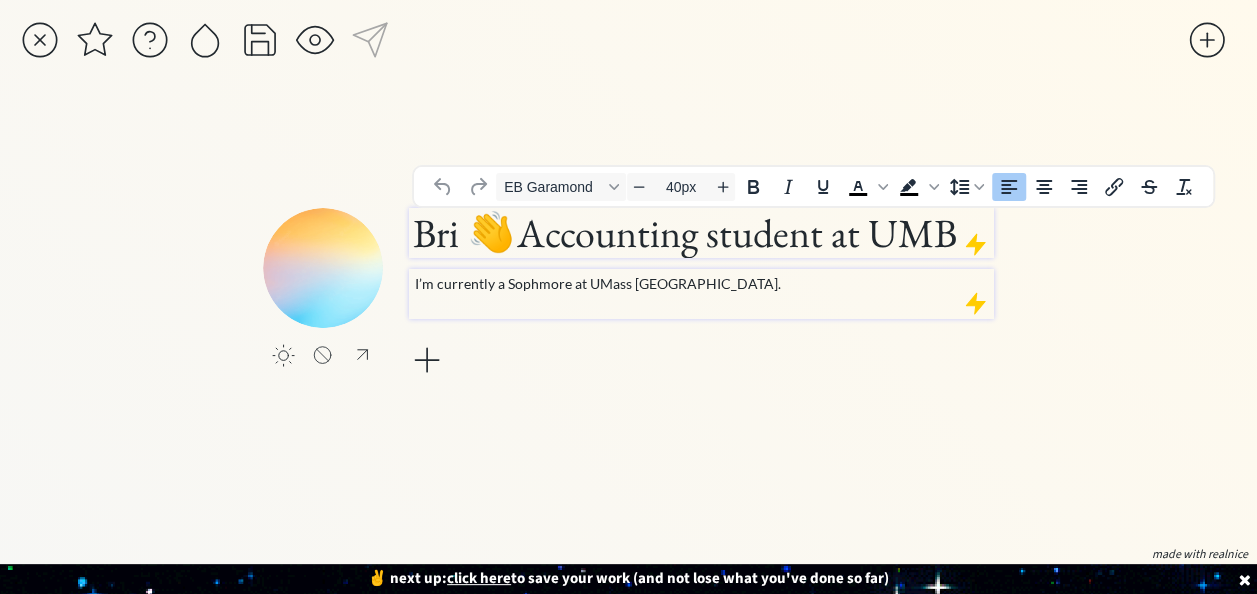 click on "I’m currently a Sophmore at UMass Boston." at bounding box center [701, 283] 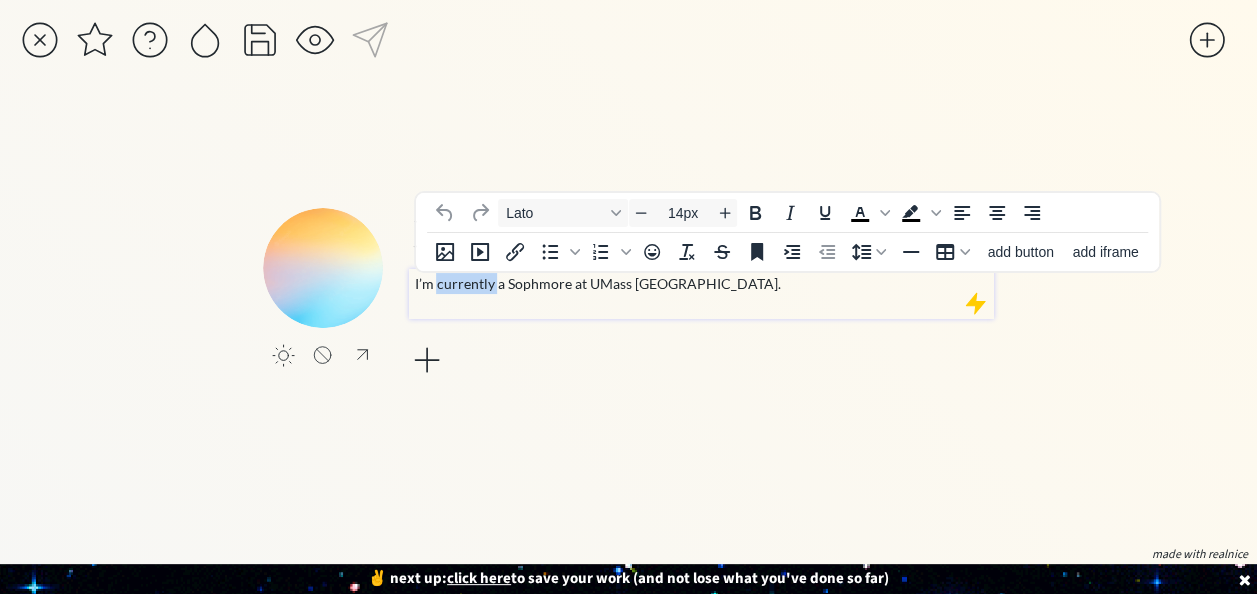 click on "I’m currently a Sophmore at UMass Boston." at bounding box center (701, 283) 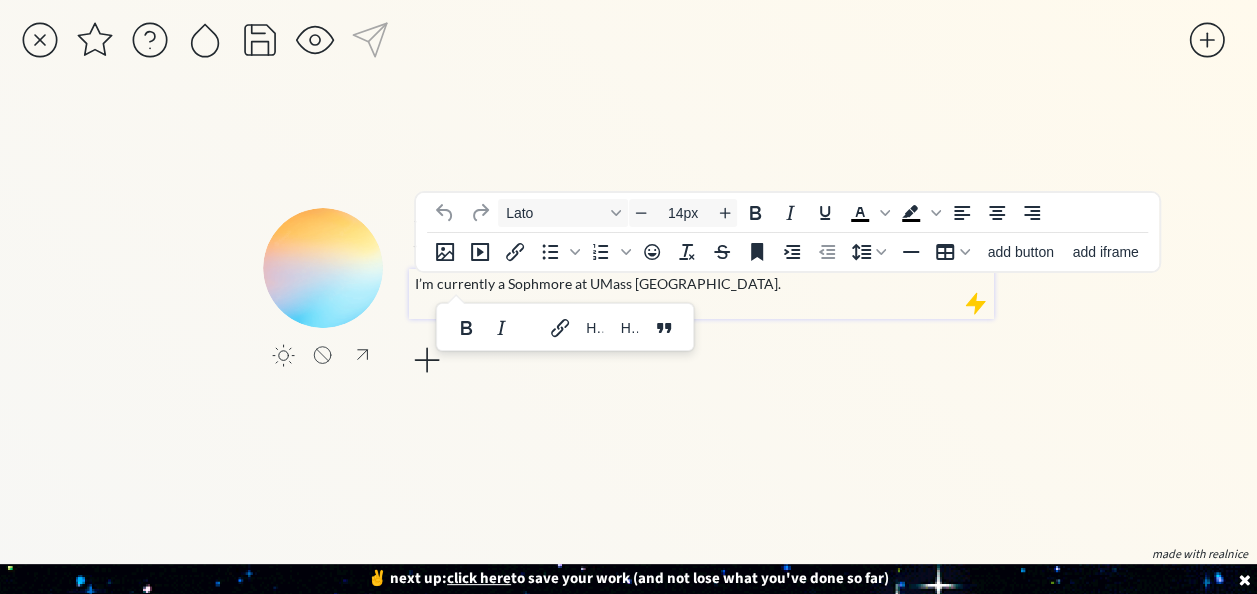 click on "I’m currently a Sophmore at UMass Boston." at bounding box center [701, 283] 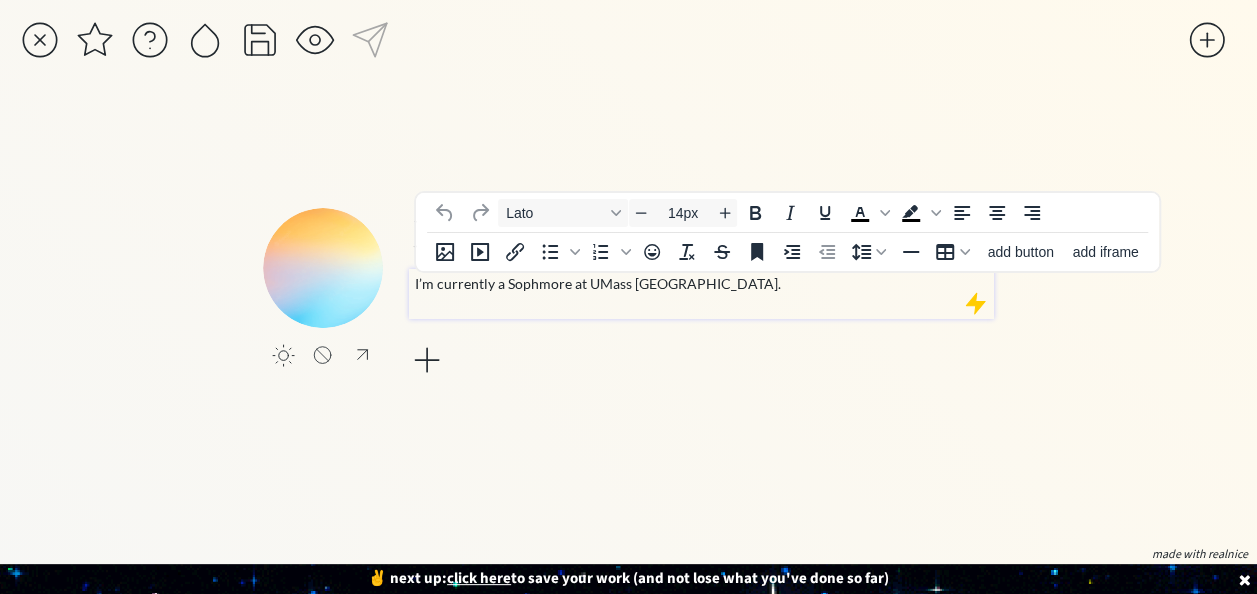 click on "I’m currently a Sophmore at UMass Boston." at bounding box center (701, 283) 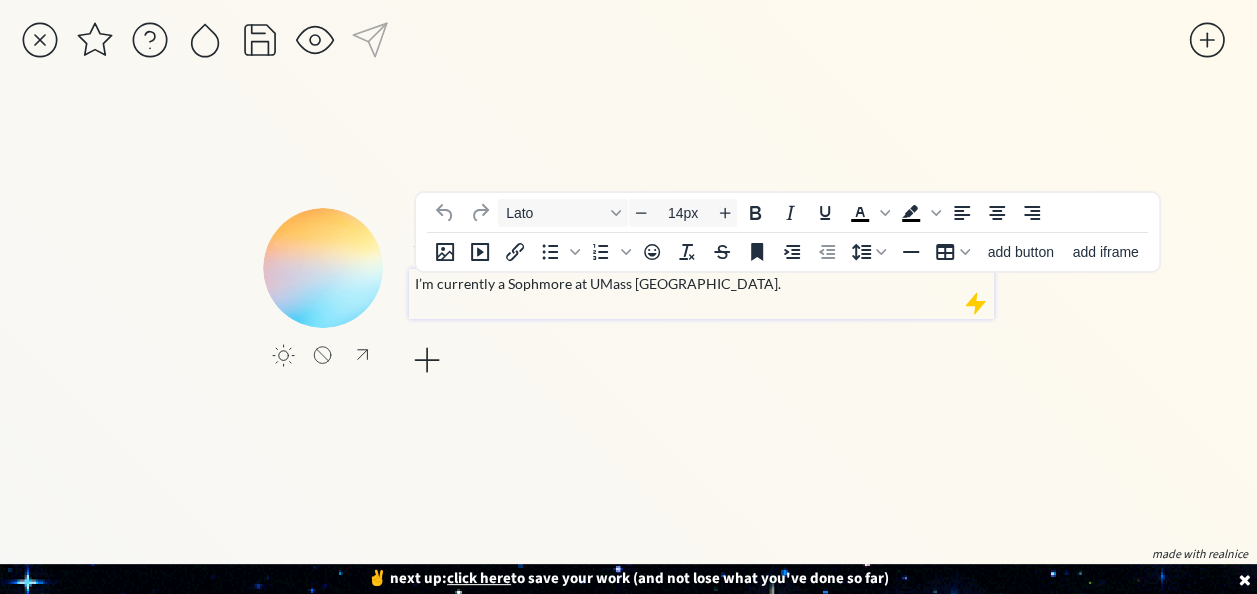 click on "I’m currently a Sophmore at UMass Boston." at bounding box center (701, 283) 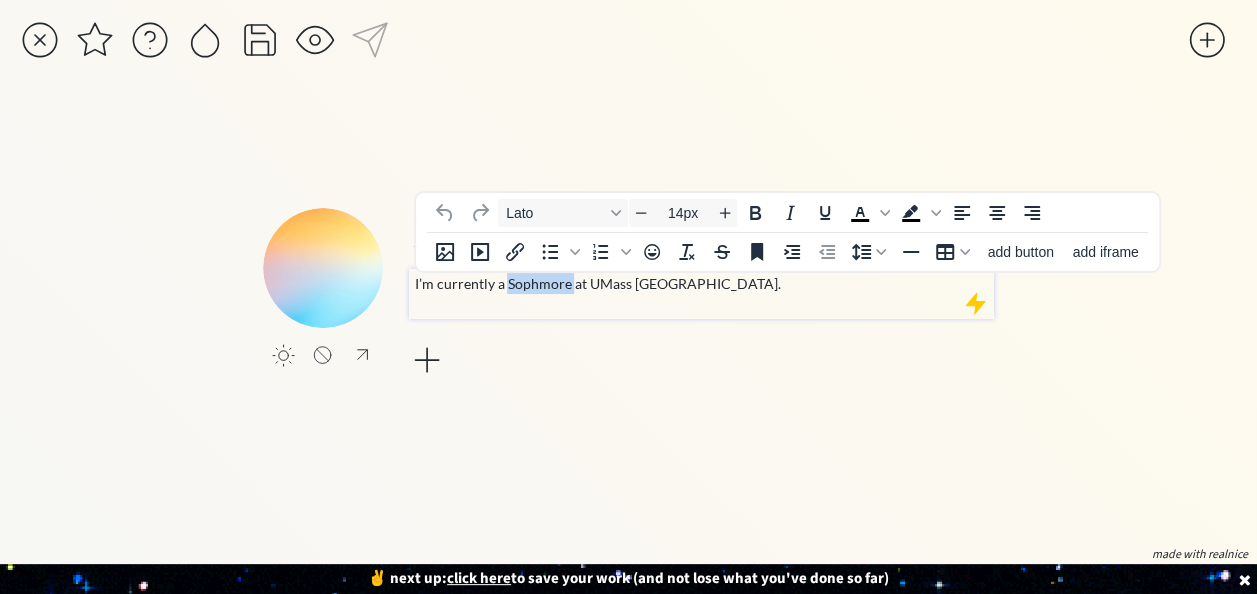 click on "I’m currently a Sophmore at UMass Boston." at bounding box center [701, 283] 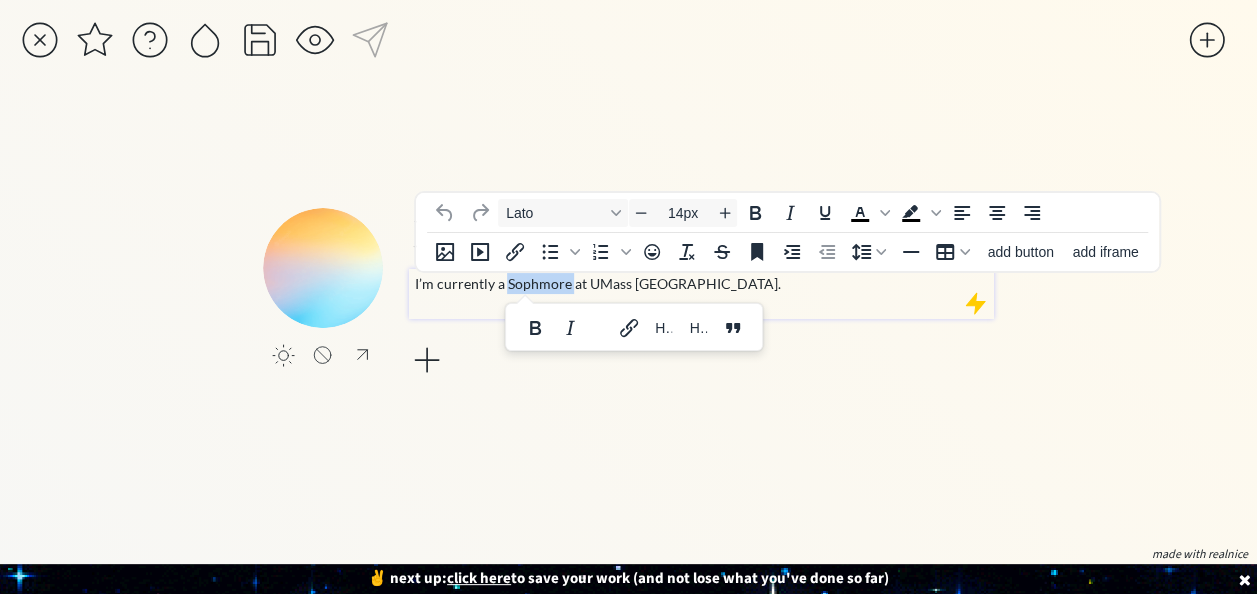 copy on "Sophmore" 